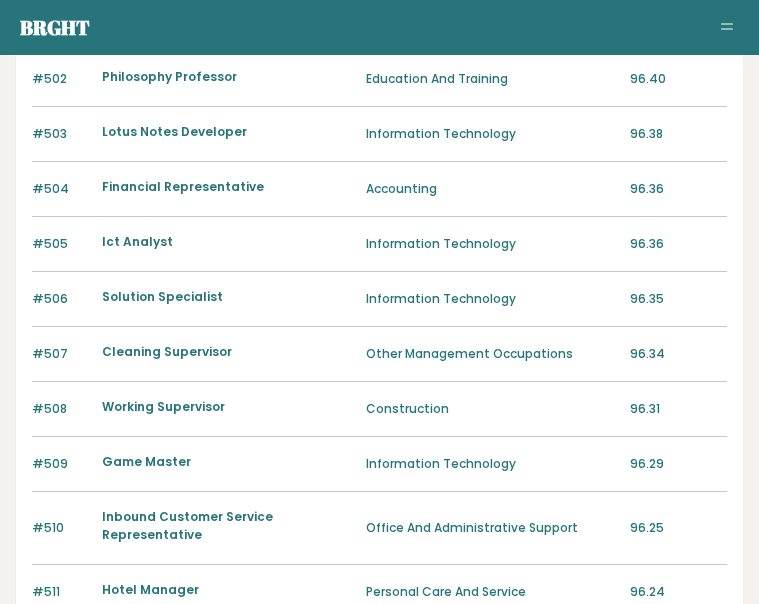scroll, scrollTop: 2092, scrollLeft: 0, axis: vertical 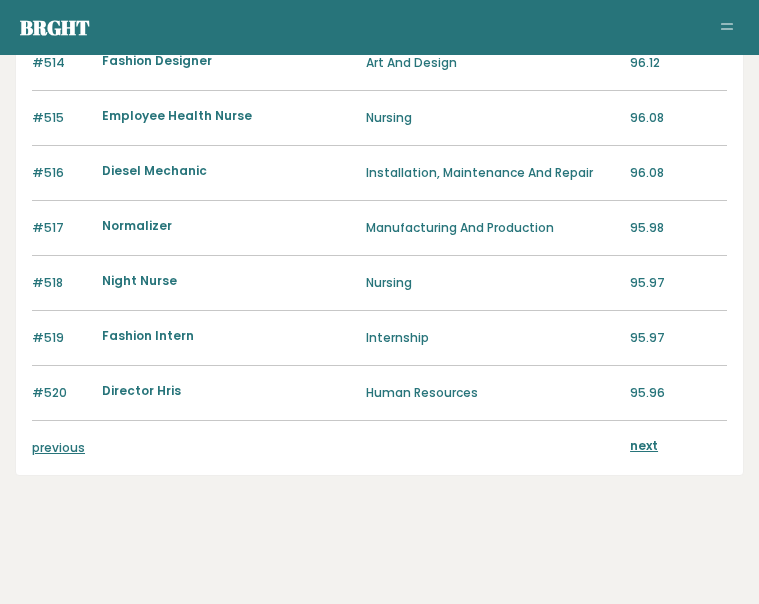 click on "next" at bounding box center (644, 445) 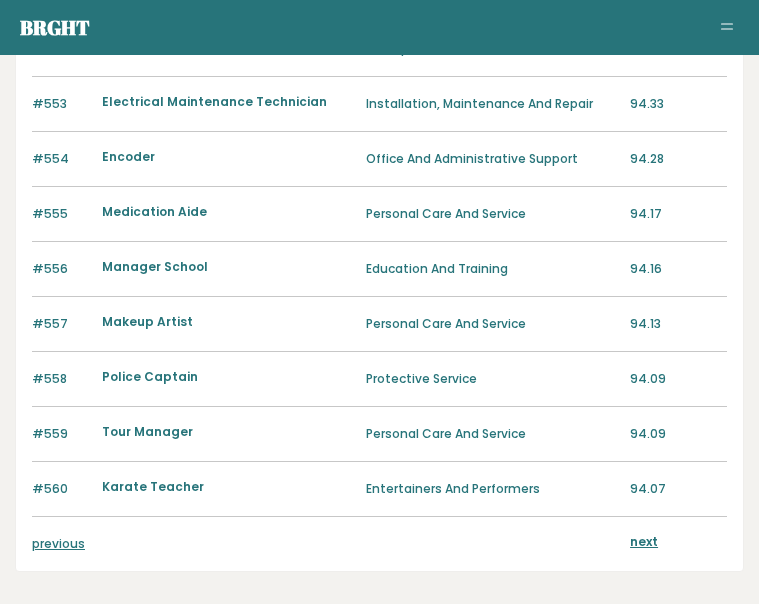 scroll, scrollTop: 2074, scrollLeft: 0, axis: vertical 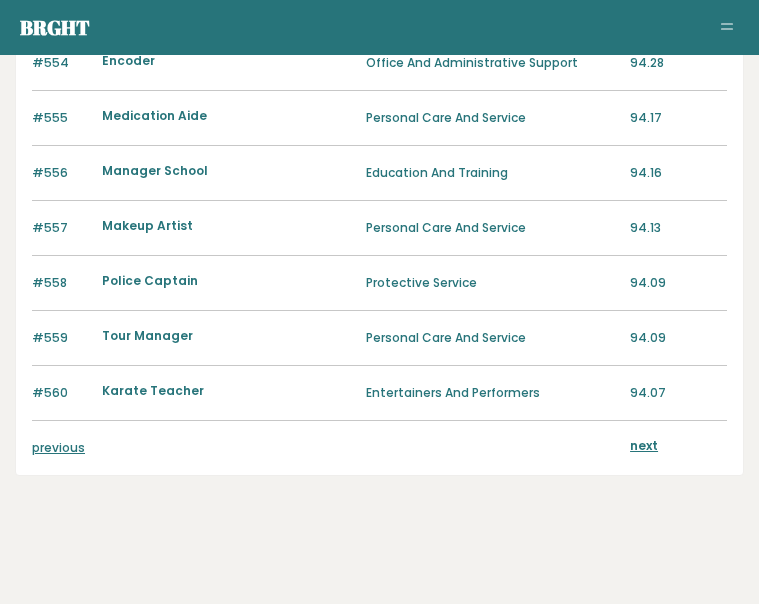 click on "next" at bounding box center (644, 445) 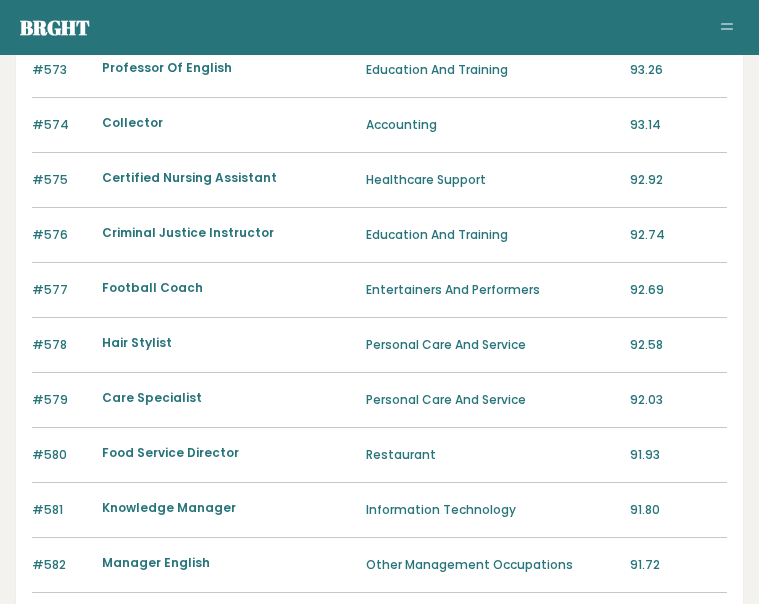 scroll, scrollTop: 0, scrollLeft: 0, axis: both 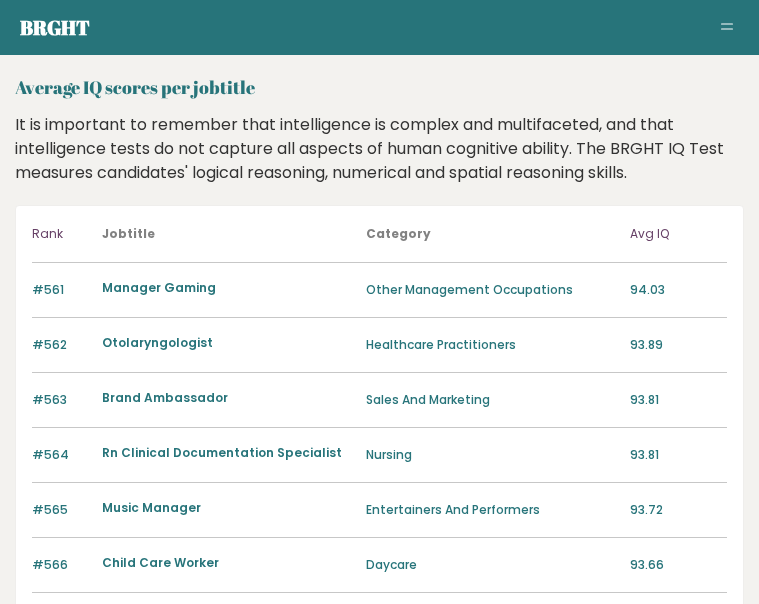 click on "Average IQ scores
per jobtitle" at bounding box center [379, 87] 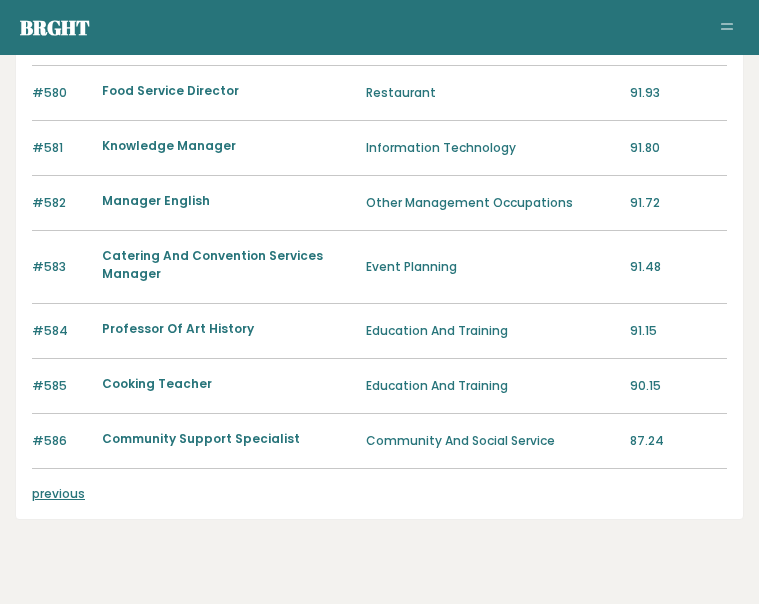 scroll, scrollTop: 1229, scrollLeft: 0, axis: vertical 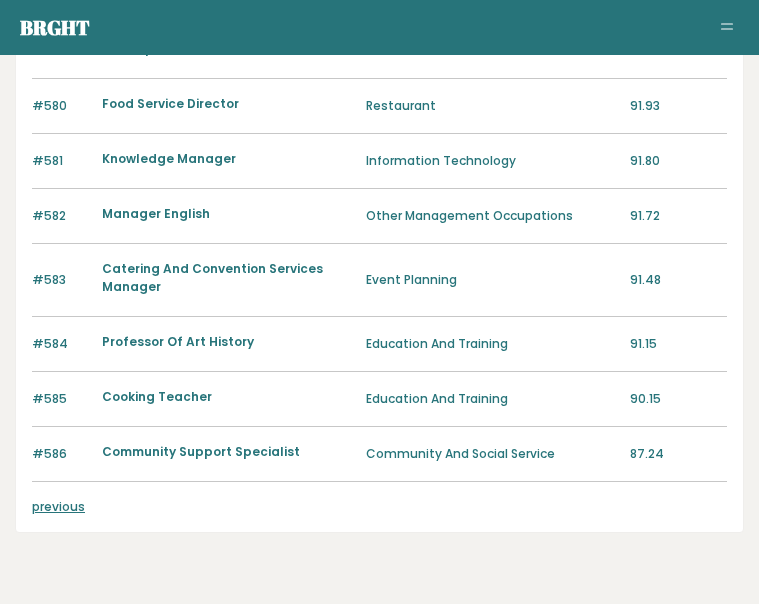 click on "previous" at bounding box center [379, 507] 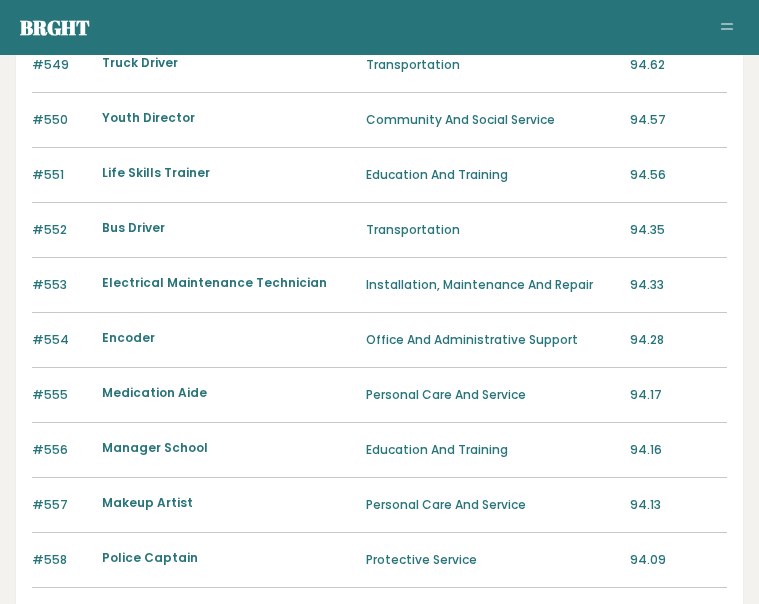 scroll, scrollTop: 2074, scrollLeft: 0, axis: vertical 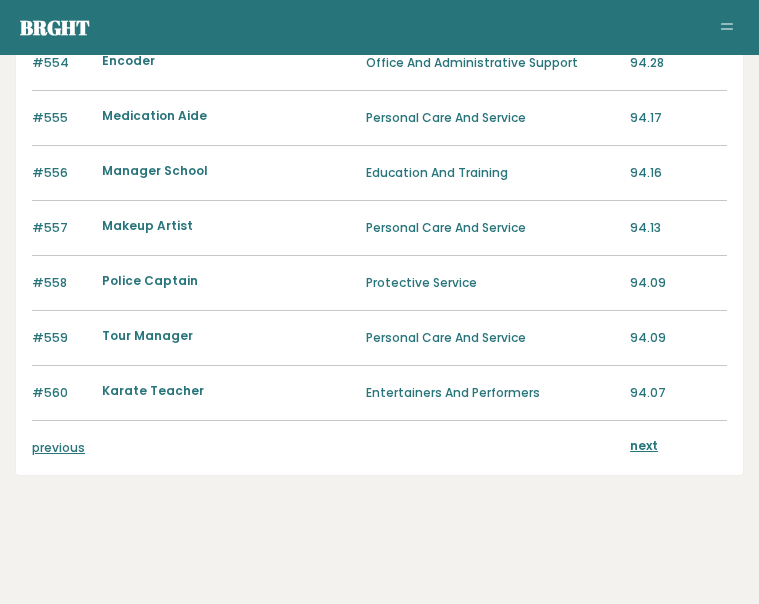 click on "previous" at bounding box center (58, 447) 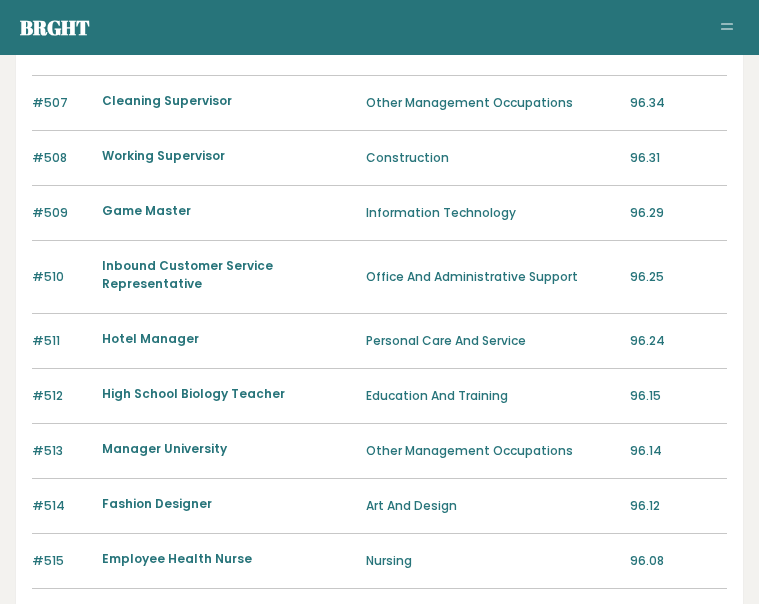 scroll, scrollTop: 2092, scrollLeft: 0, axis: vertical 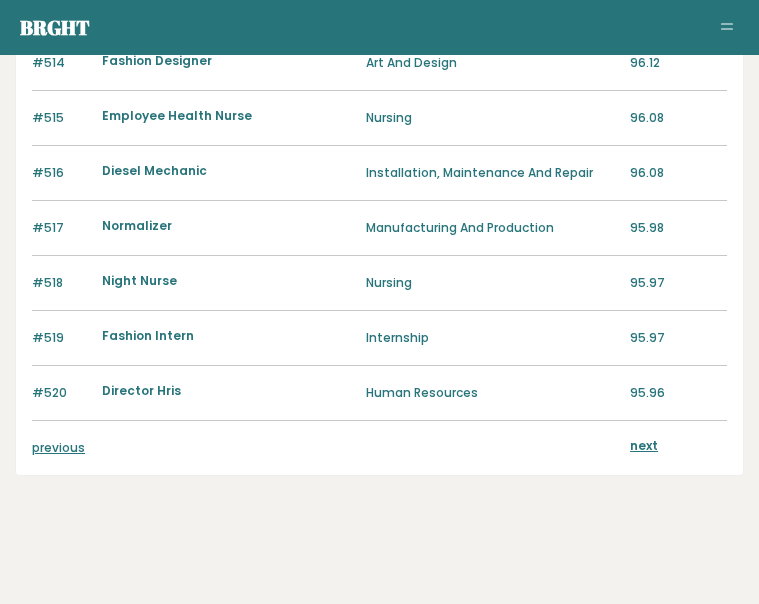 click on "previous" at bounding box center (58, 447) 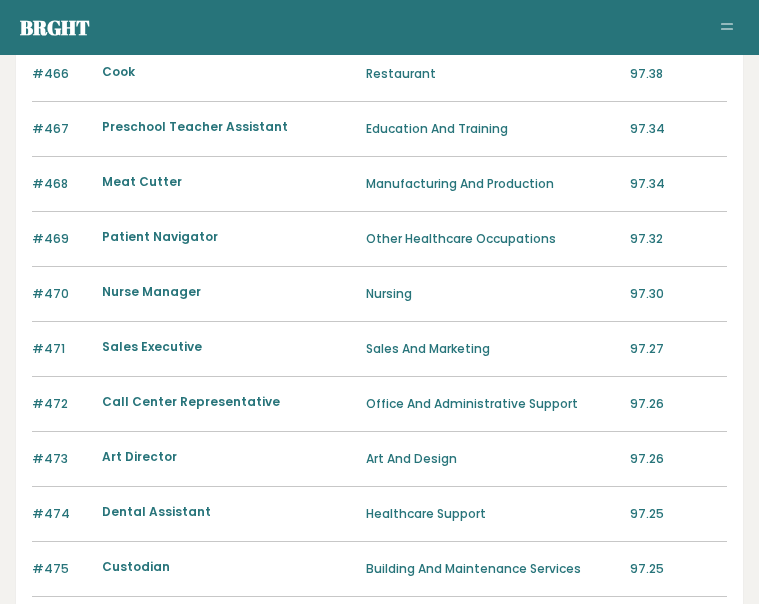 scroll, scrollTop: 2074, scrollLeft: 0, axis: vertical 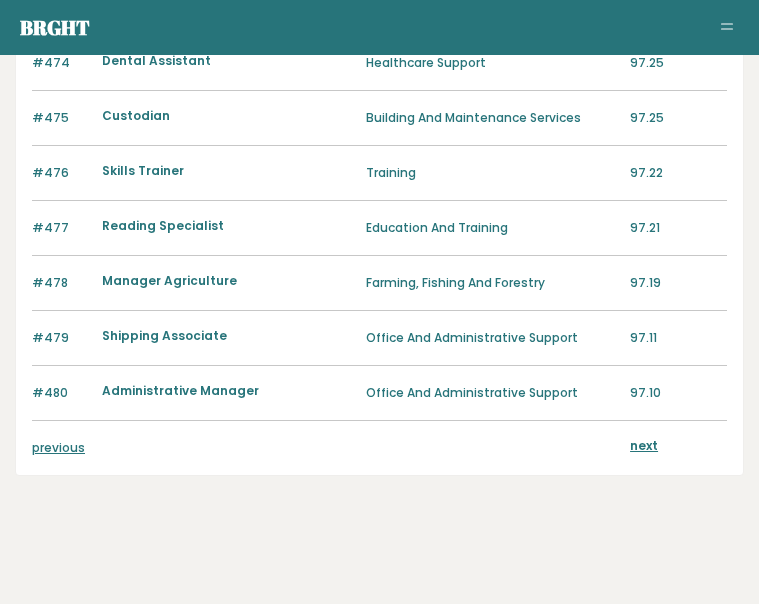 click on "previous" at bounding box center (58, 447) 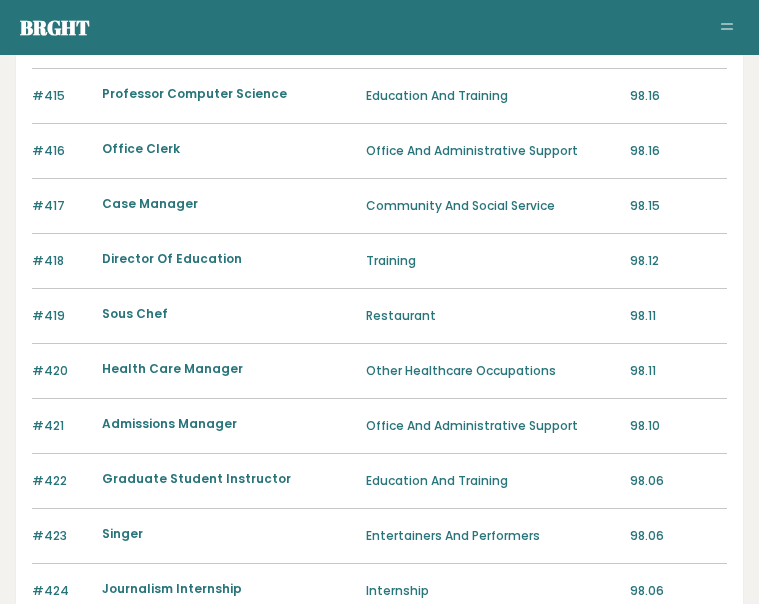 scroll, scrollTop: 2074, scrollLeft: 0, axis: vertical 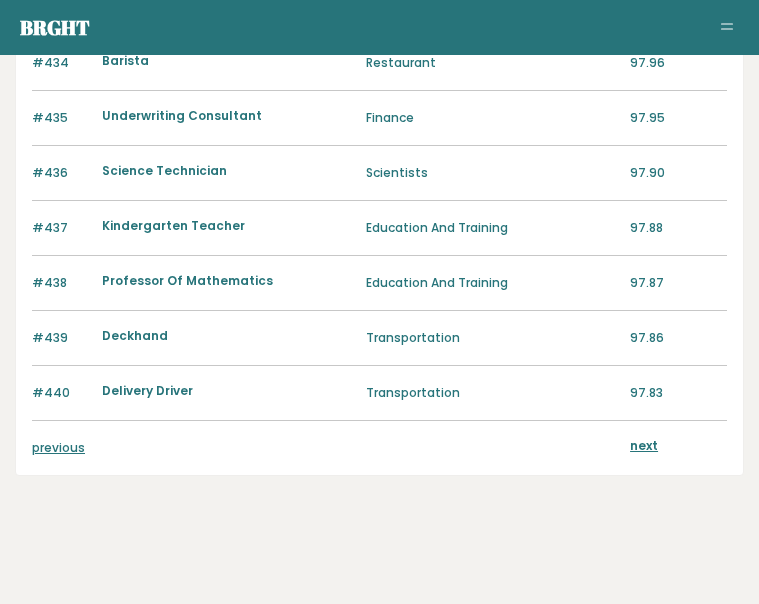click on "previous
next" at bounding box center (379, 448) 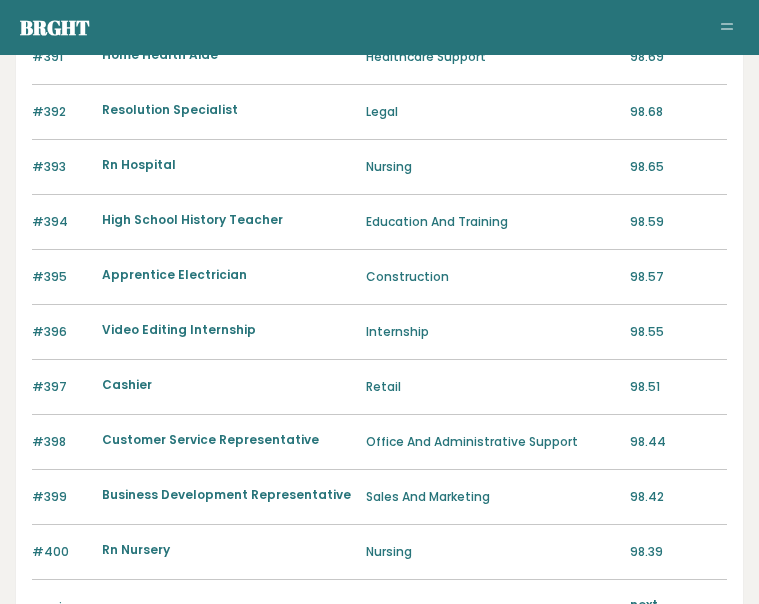 scroll, scrollTop: 2074, scrollLeft: 0, axis: vertical 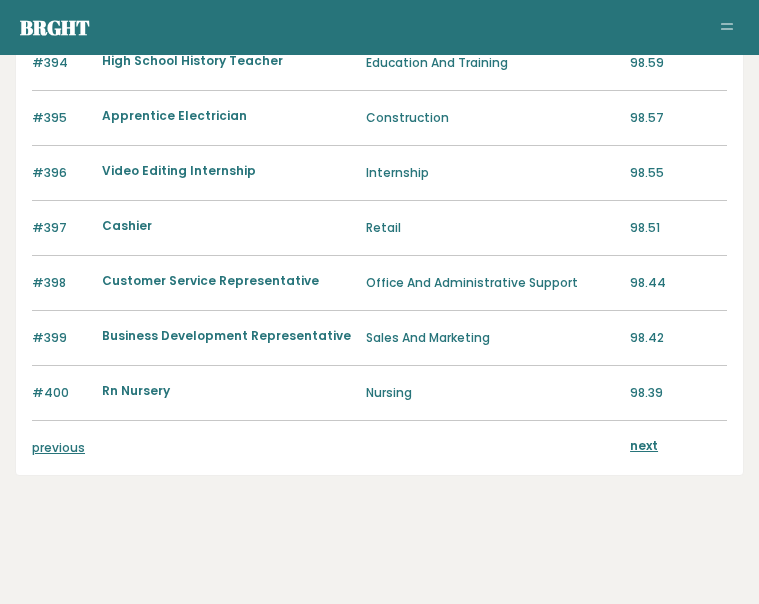 click on "previous" at bounding box center [58, 447] 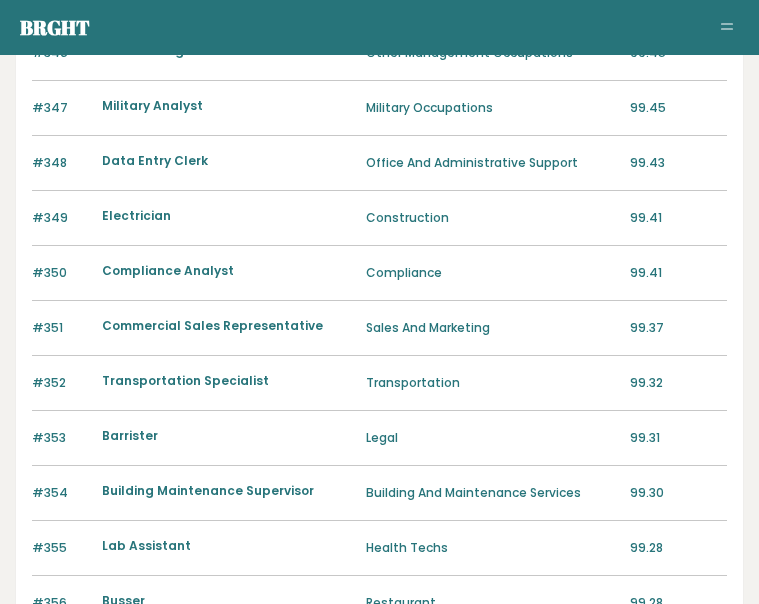 scroll, scrollTop: 2074, scrollLeft: 0, axis: vertical 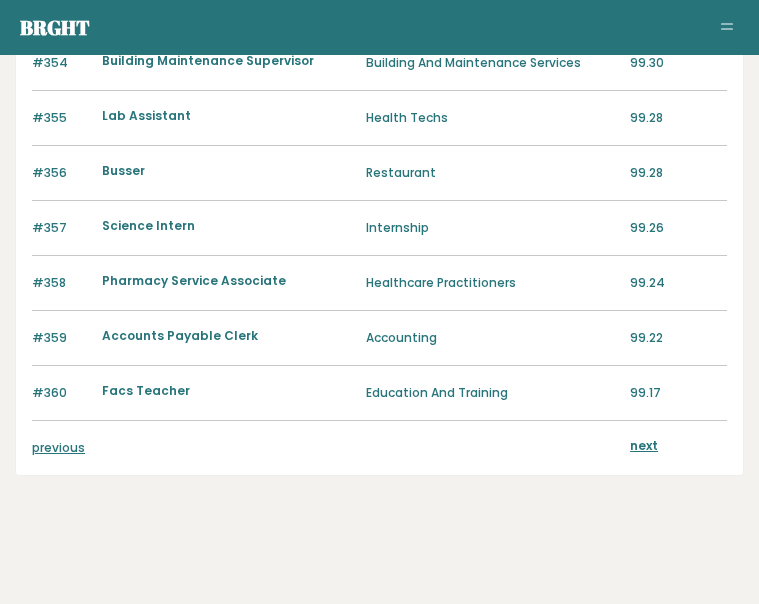 click on "previous" at bounding box center (58, 447) 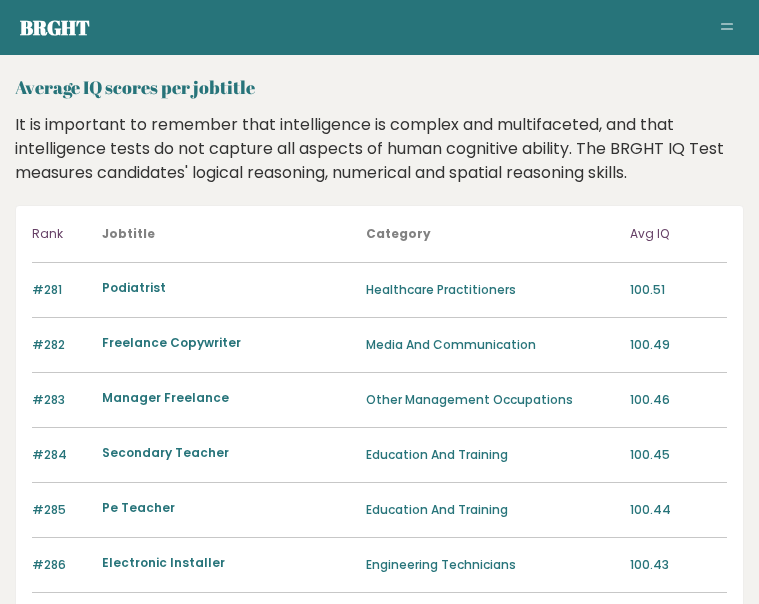 scroll, scrollTop: 0, scrollLeft: 0, axis: both 